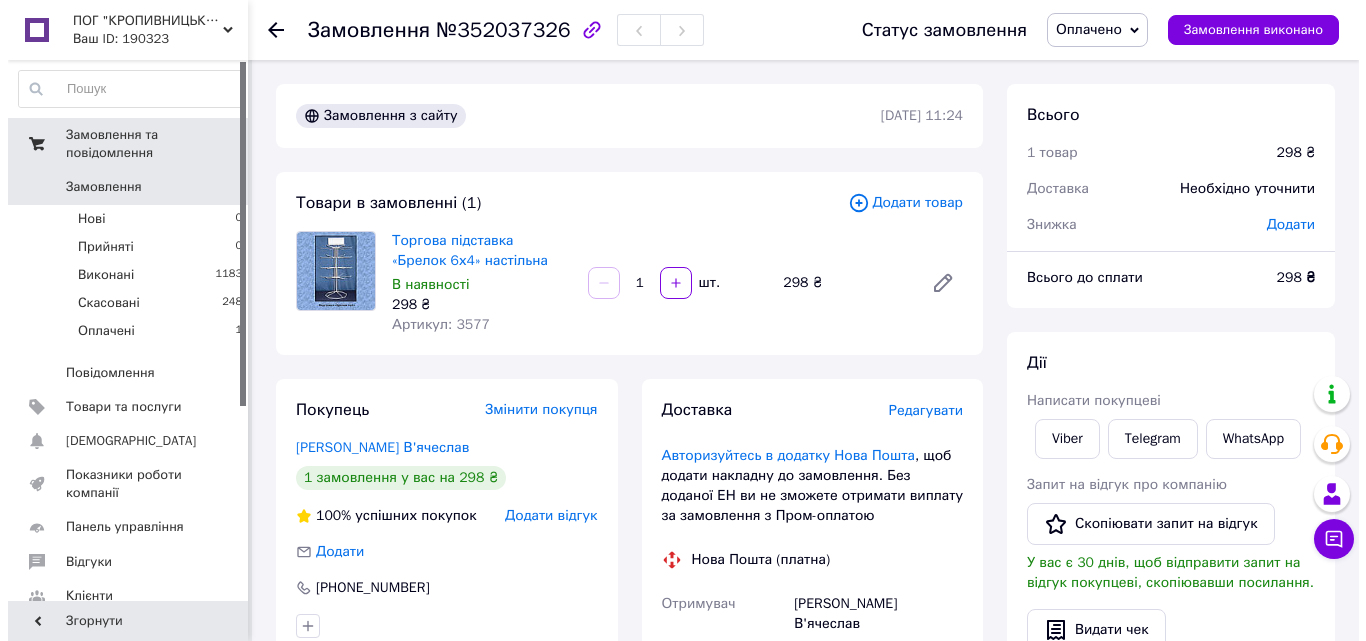 scroll, scrollTop: 0, scrollLeft: 0, axis: both 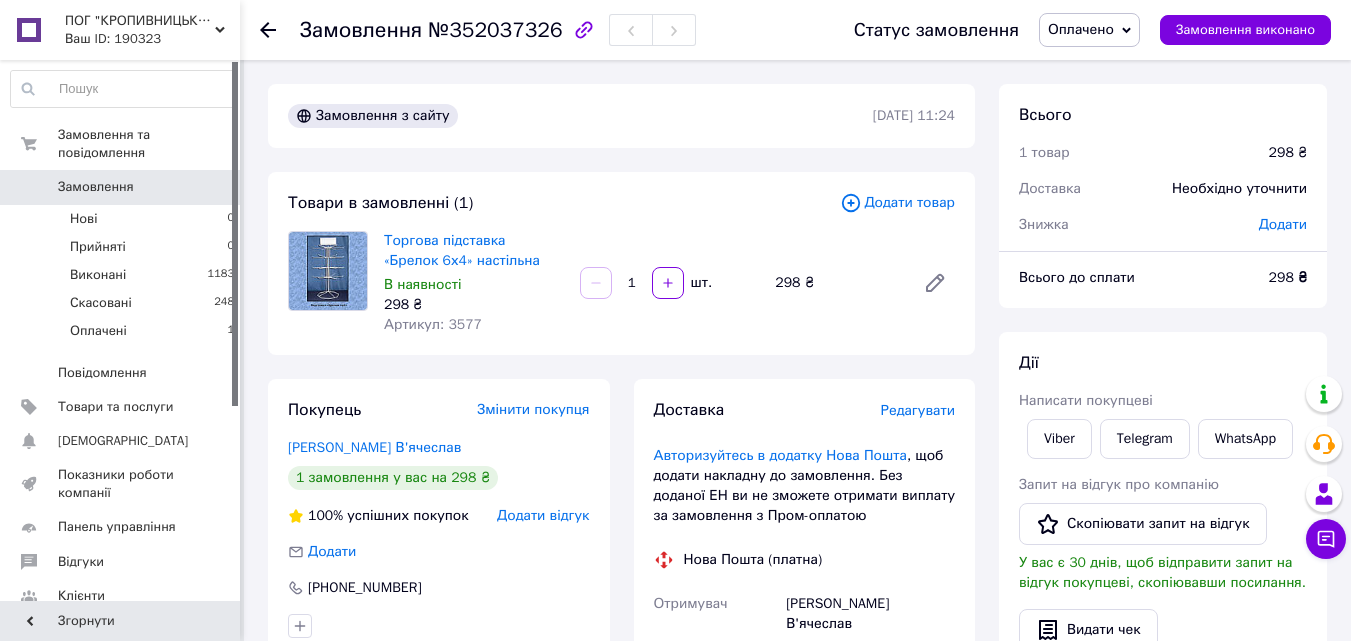 click on "Оплачено" at bounding box center [1089, 30] 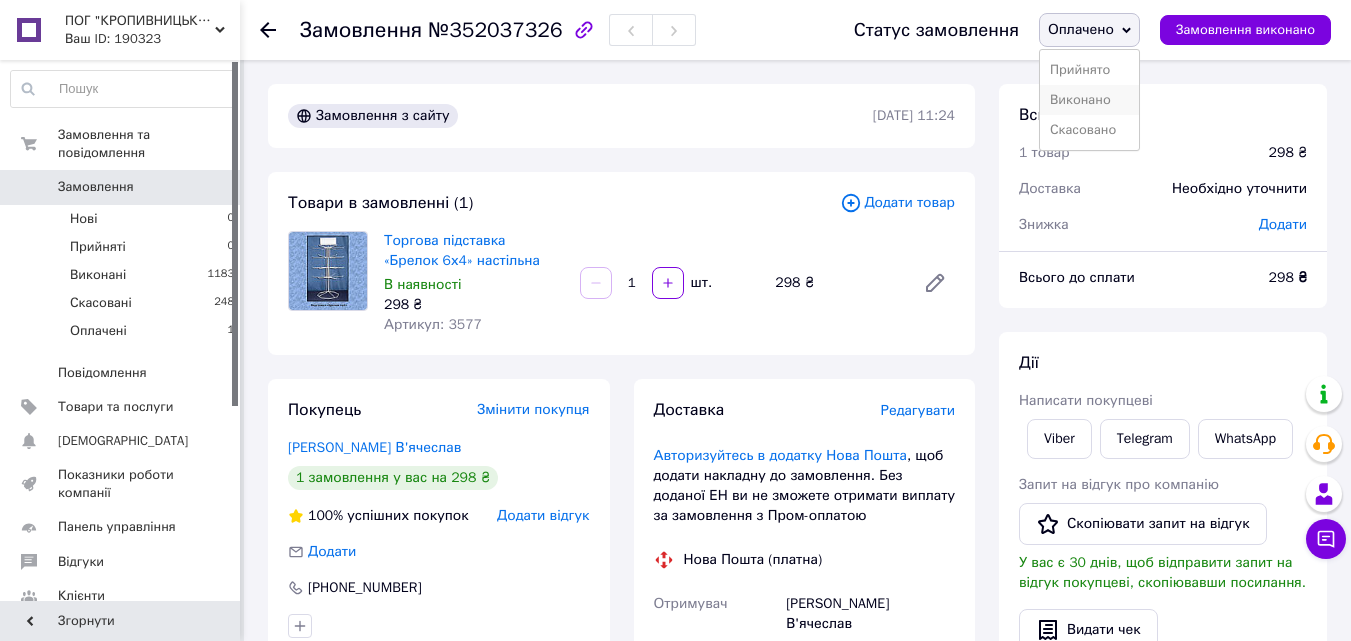 click on "Виконано" at bounding box center [1089, 100] 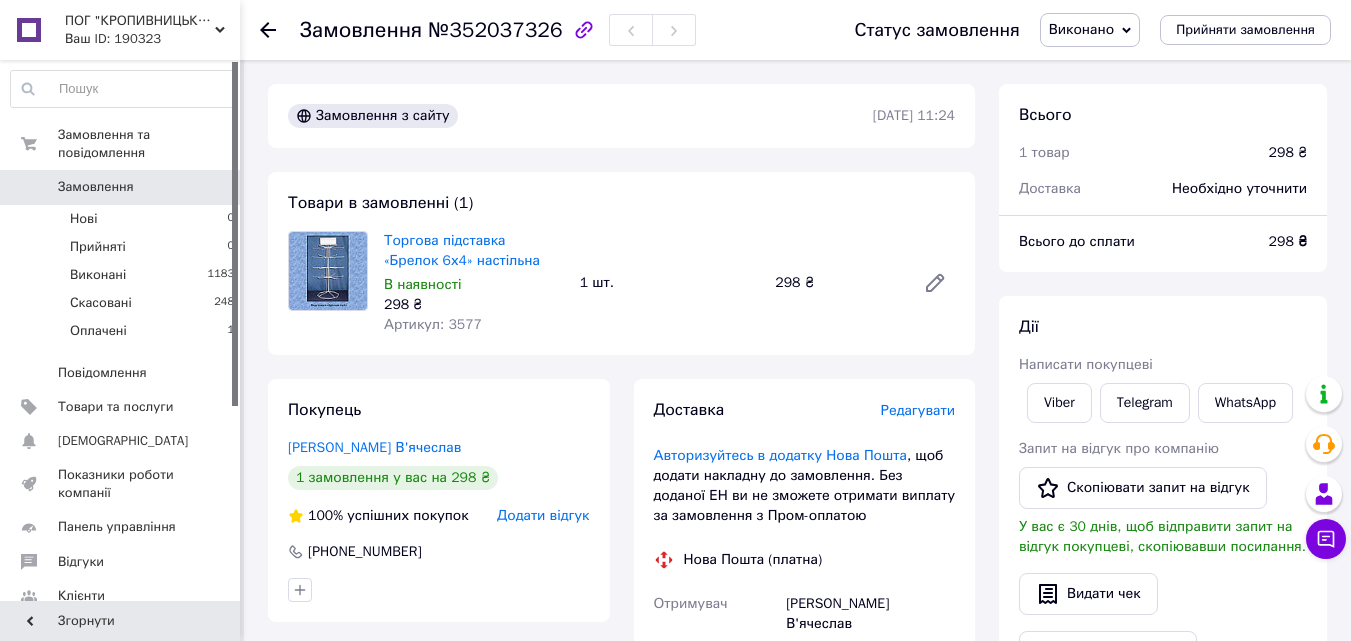 click on "Замовлення" at bounding box center [96, 187] 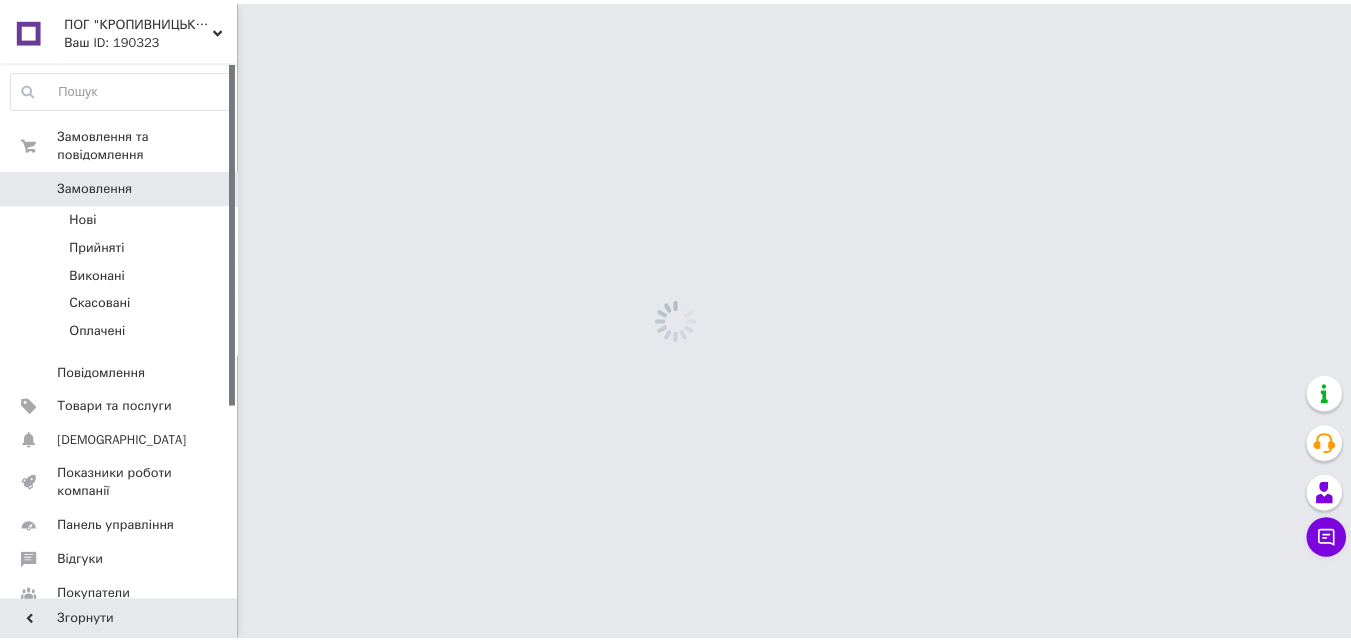scroll, scrollTop: 0, scrollLeft: 0, axis: both 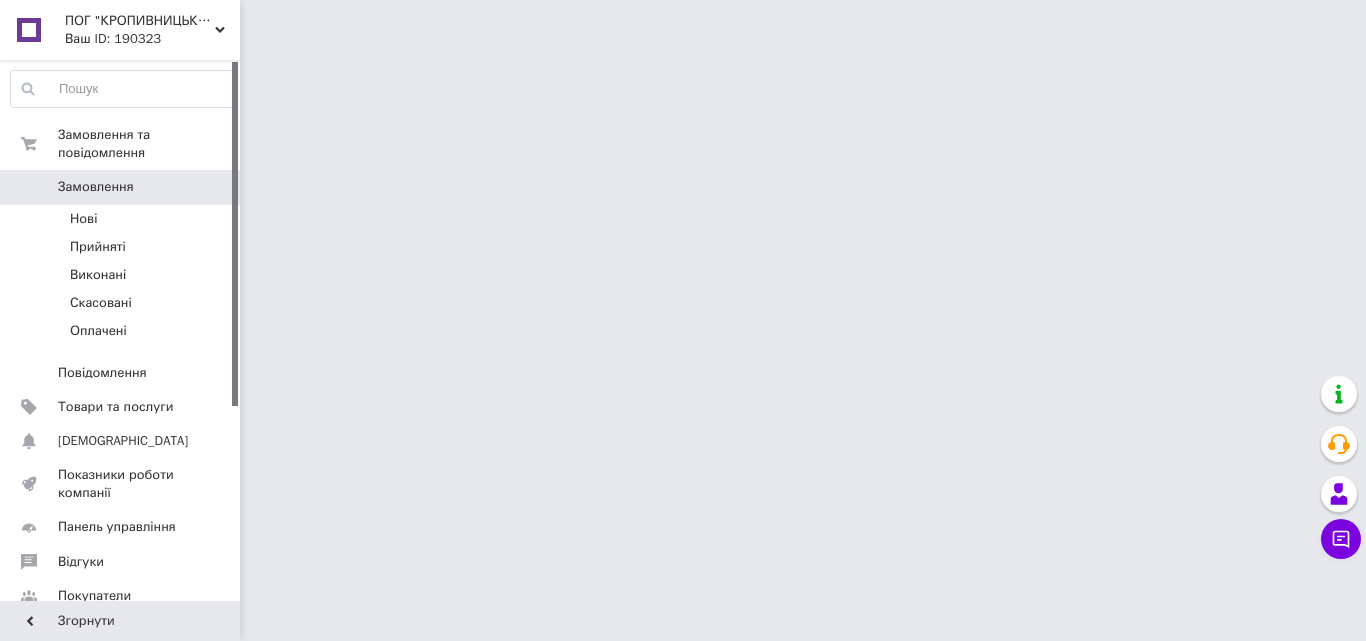 click on "Товари та послуги" at bounding box center [115, 407] 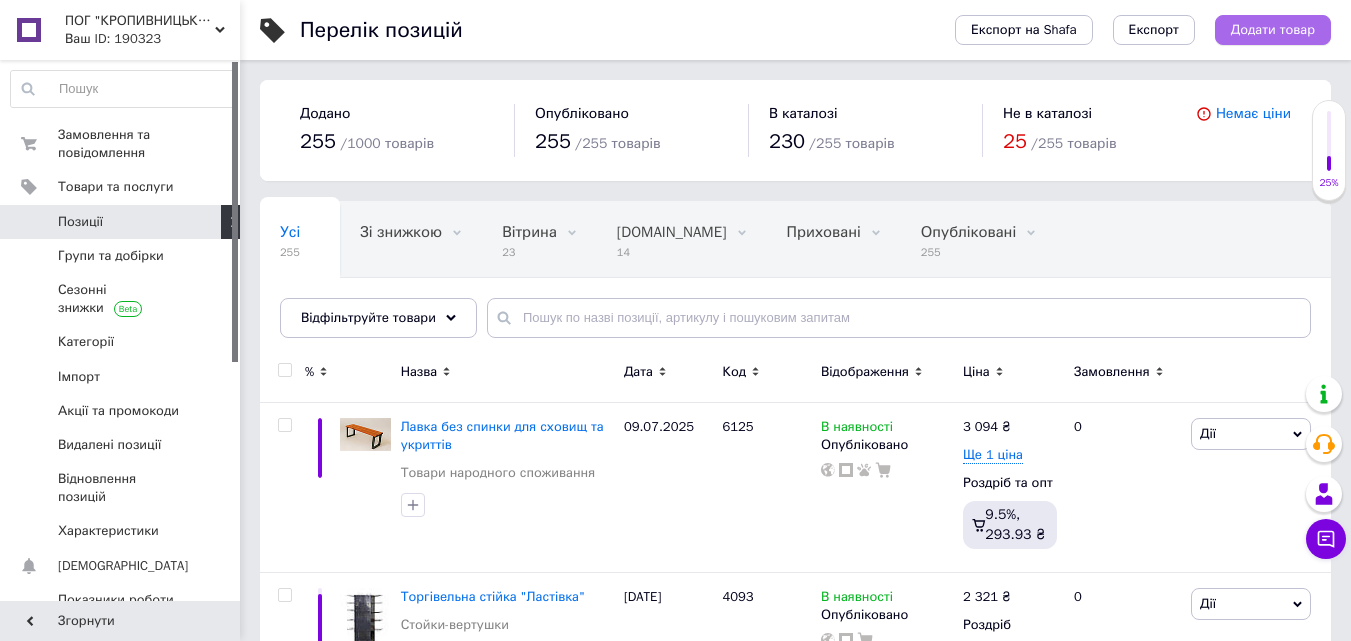 click on "Додати товар" at bounding box center (1273, 30) 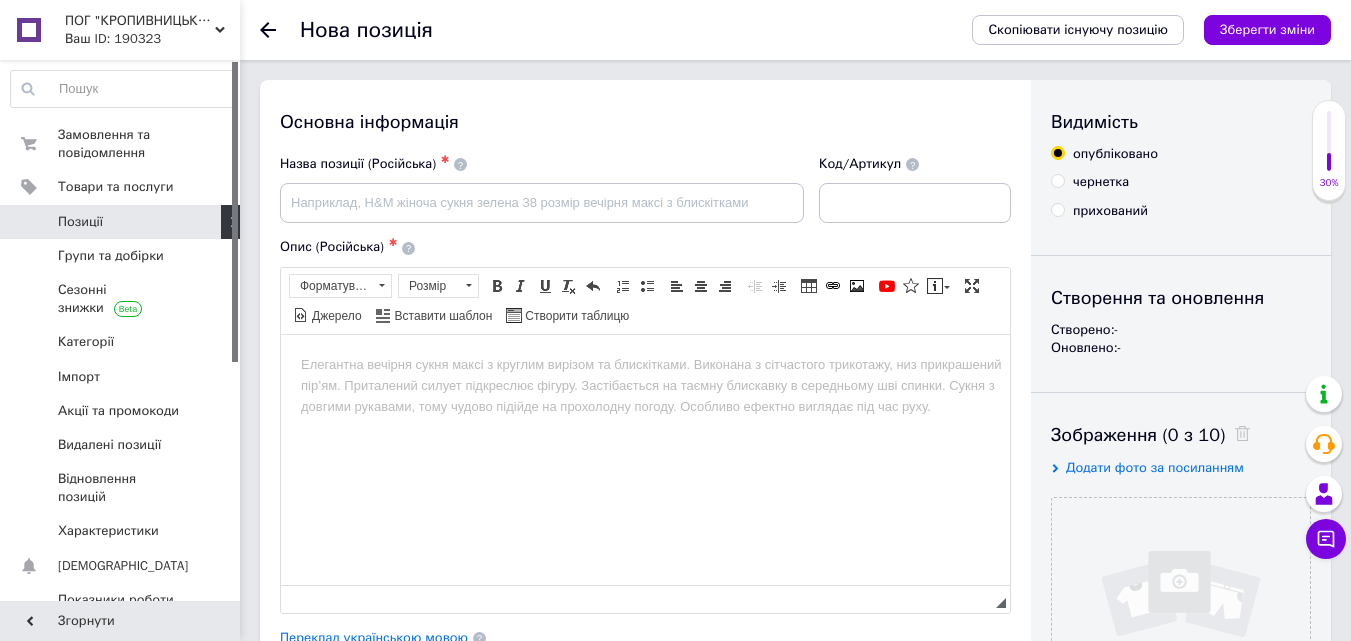scroll, scrollTop: 0, scrollLeft: 0, axis: both 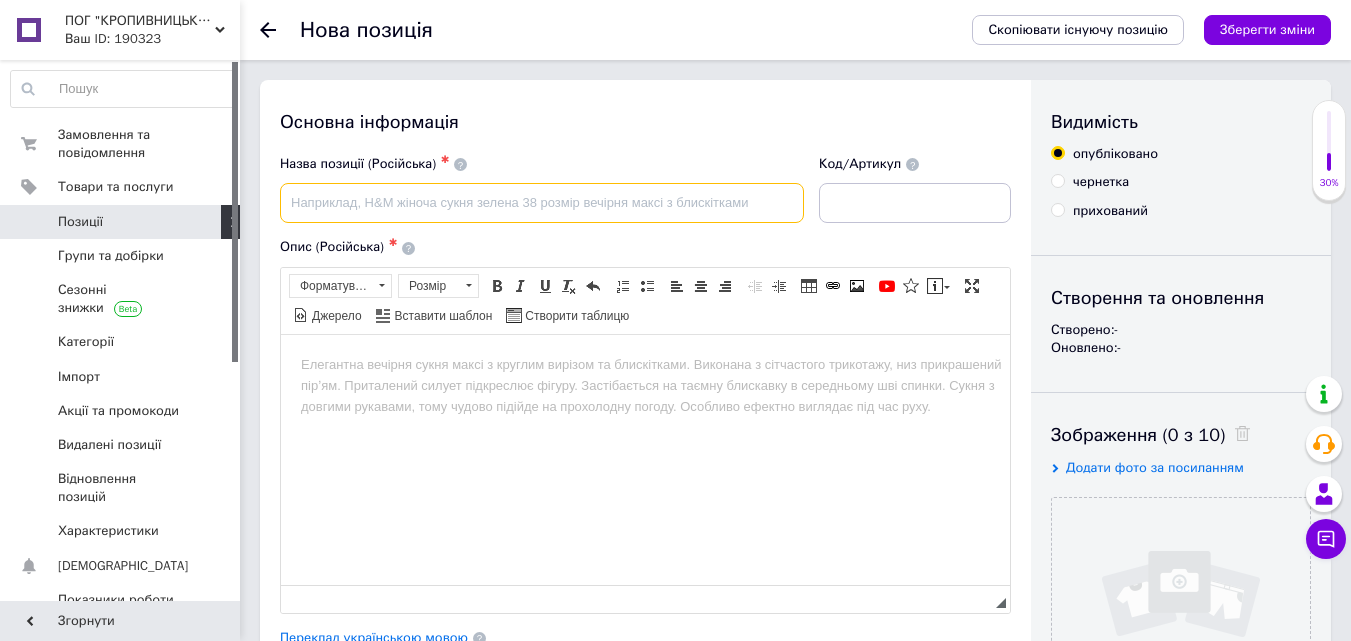 click at bounding box center [542, 203] 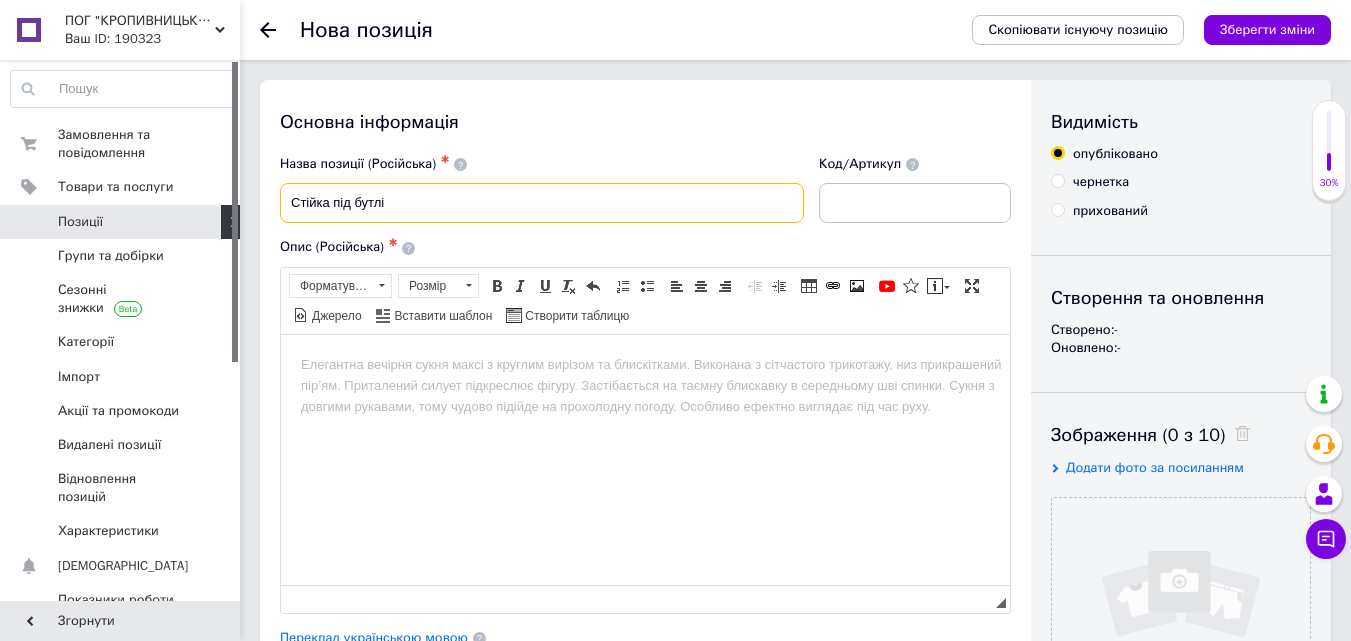 type on "Стійка під бутлі" 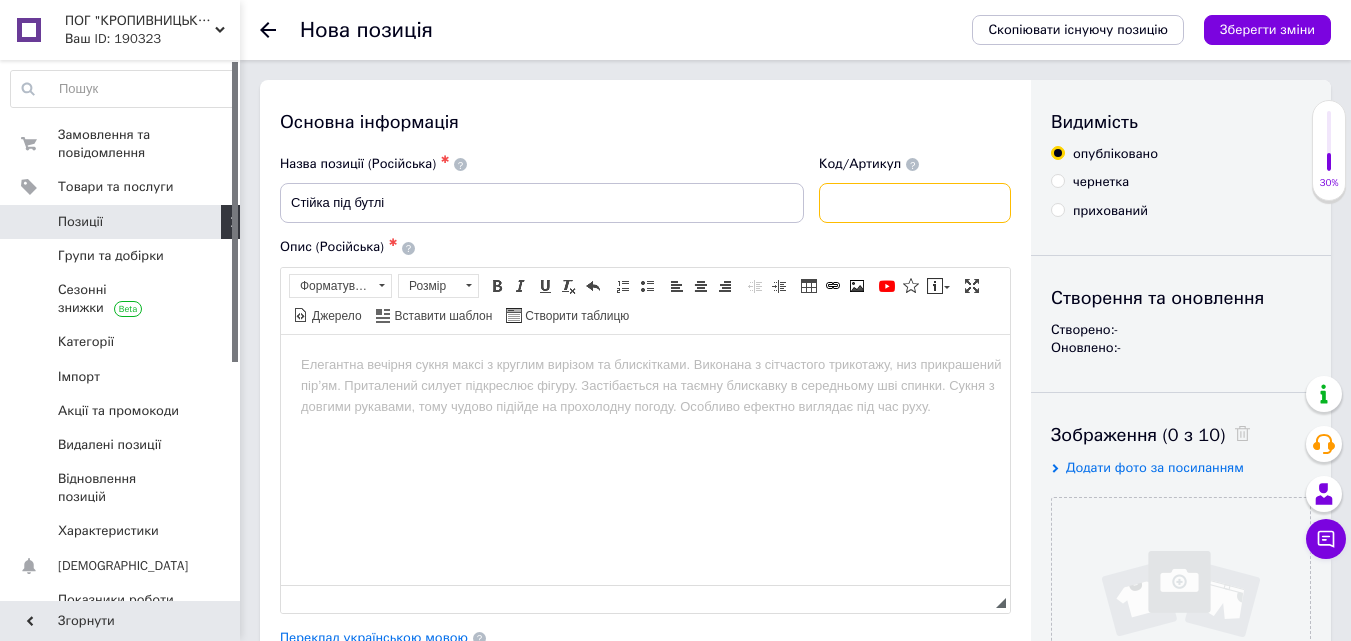 click at bounding box center [915, 203] 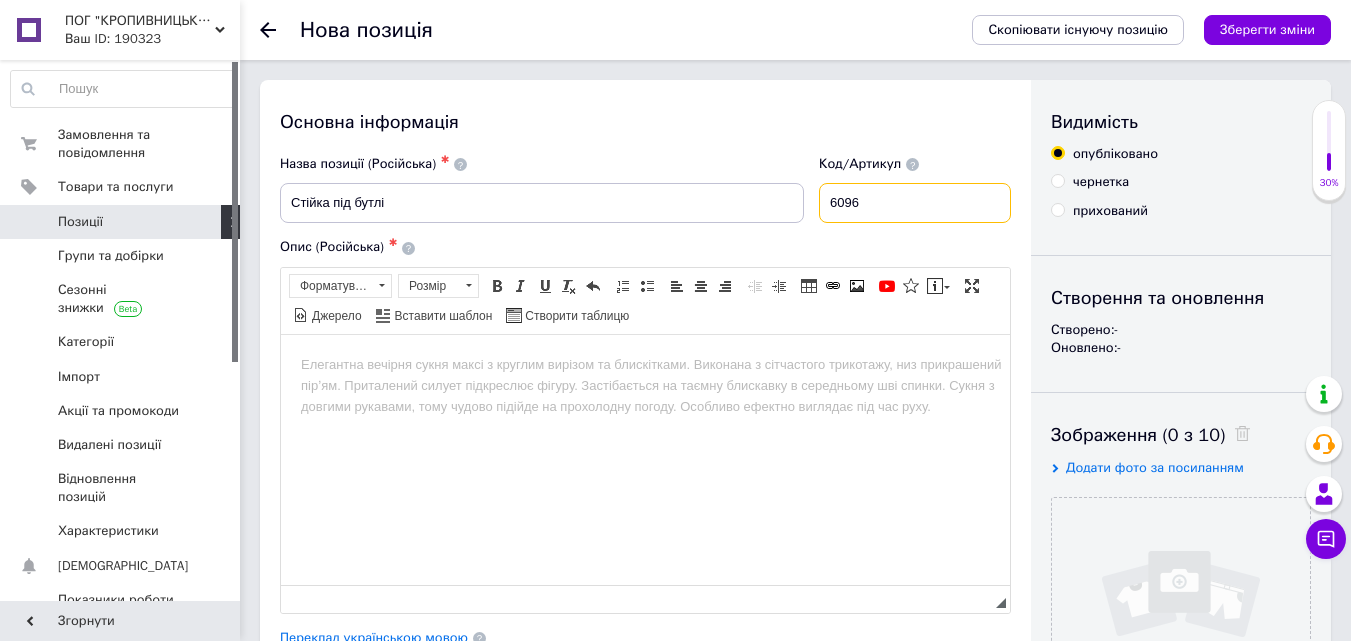 type on "6096" 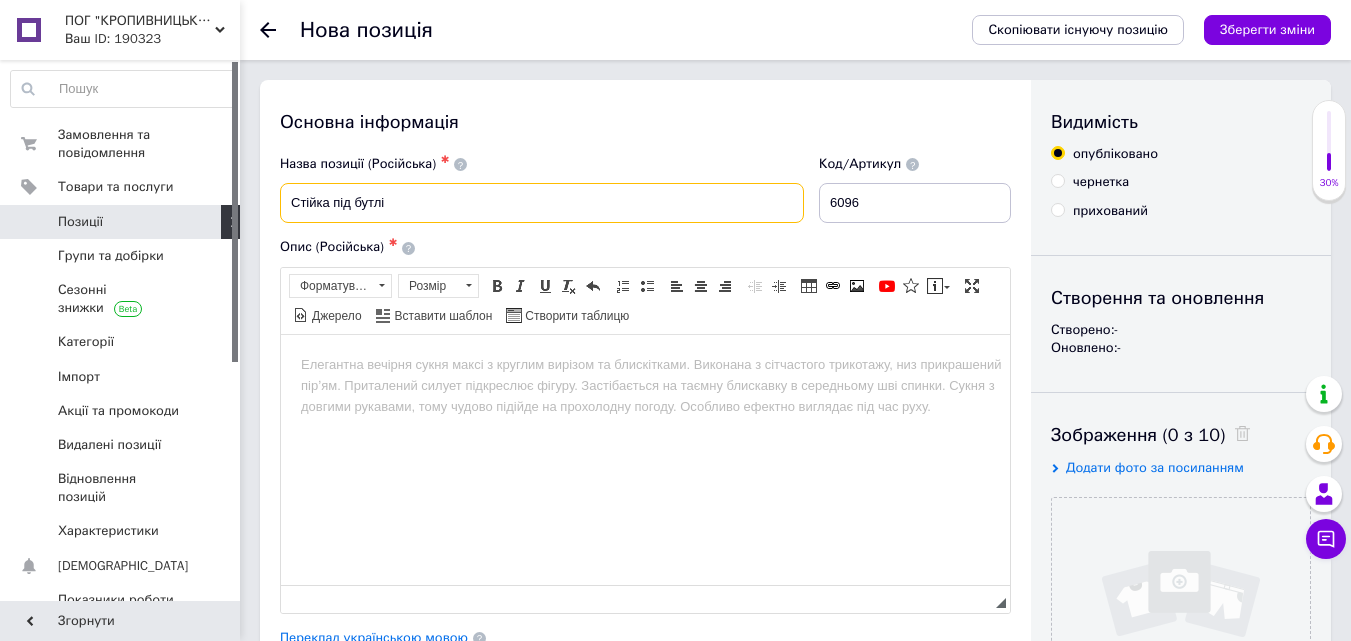 click on "Стійка під бутлі" at bounding box center (542, 203) 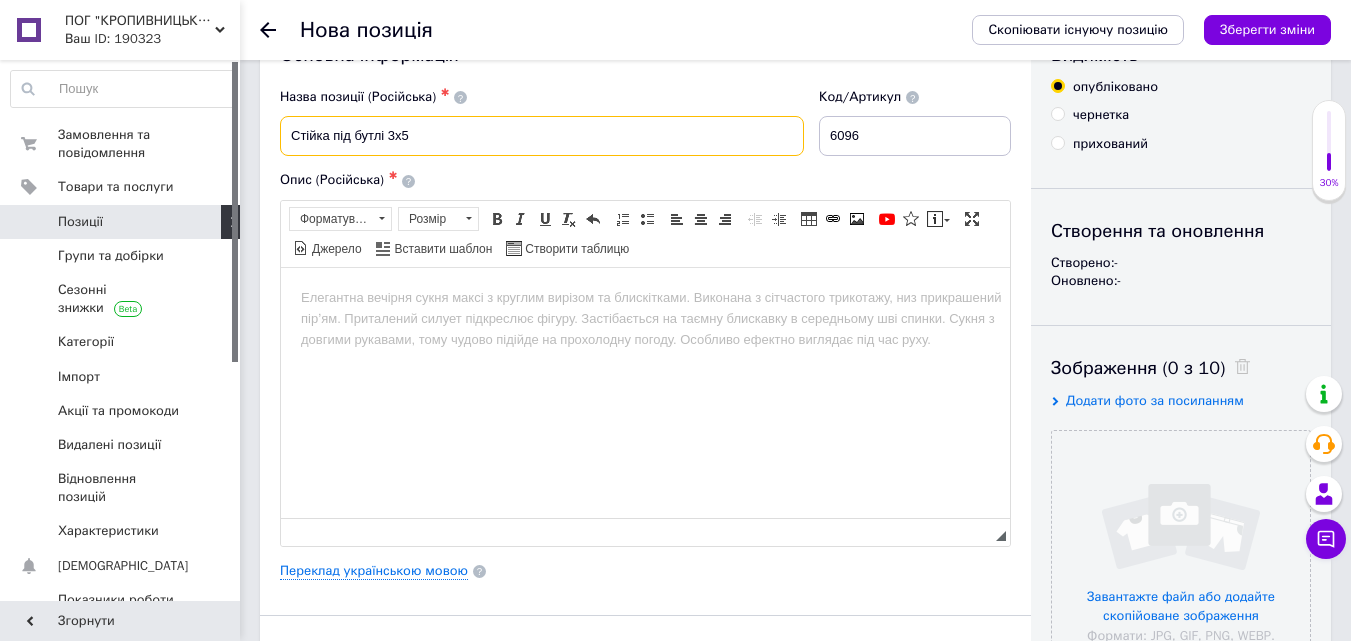 scroll, scrollTop: 100, scrollLeft: 0, axis: vertical 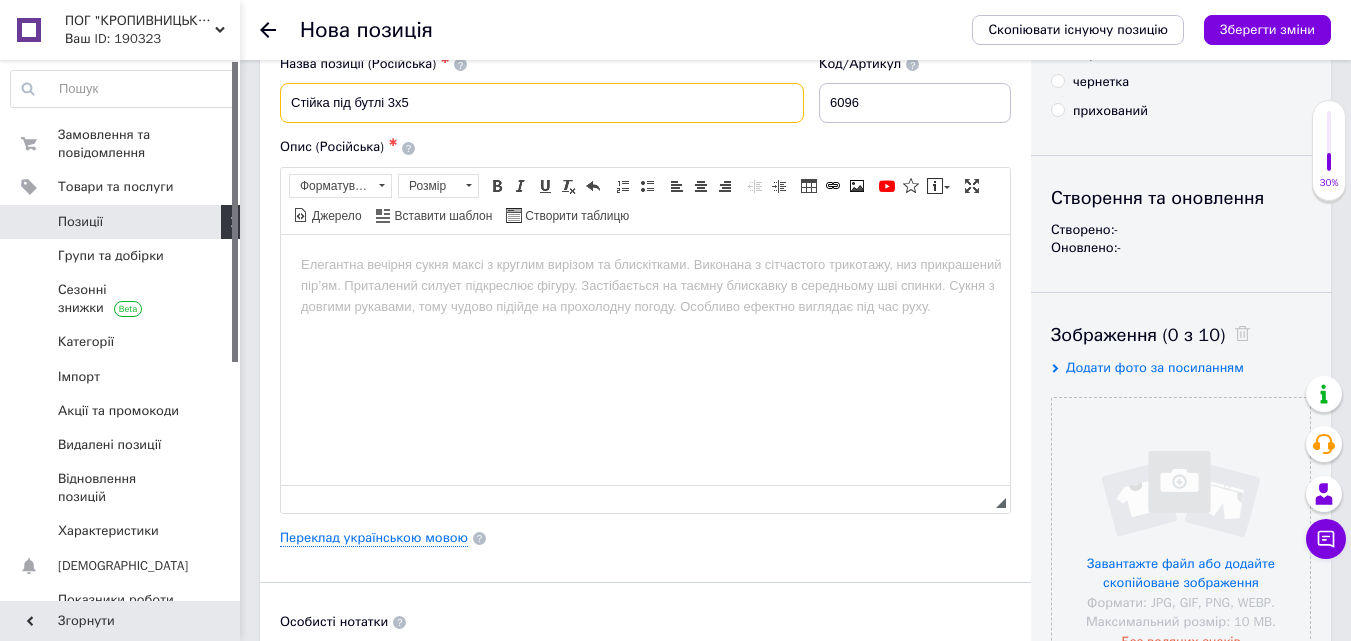 type on "Стійка під бутлі 3х5" 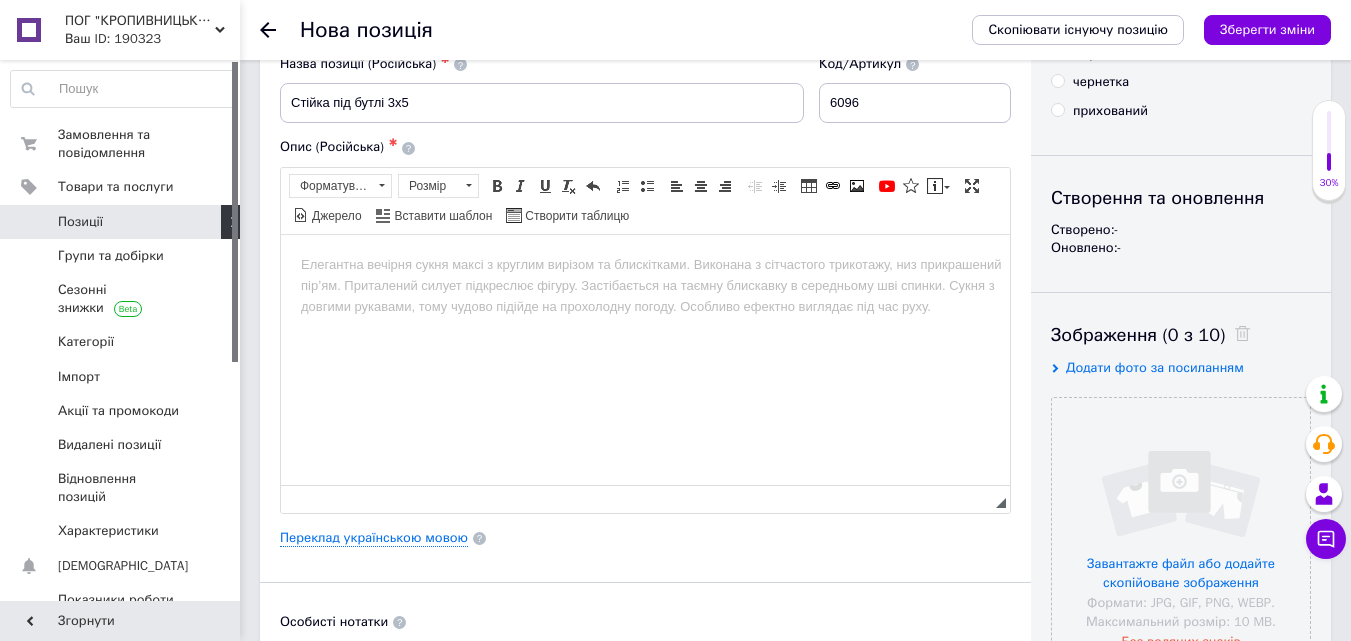 click at bounding box center [645, 264] 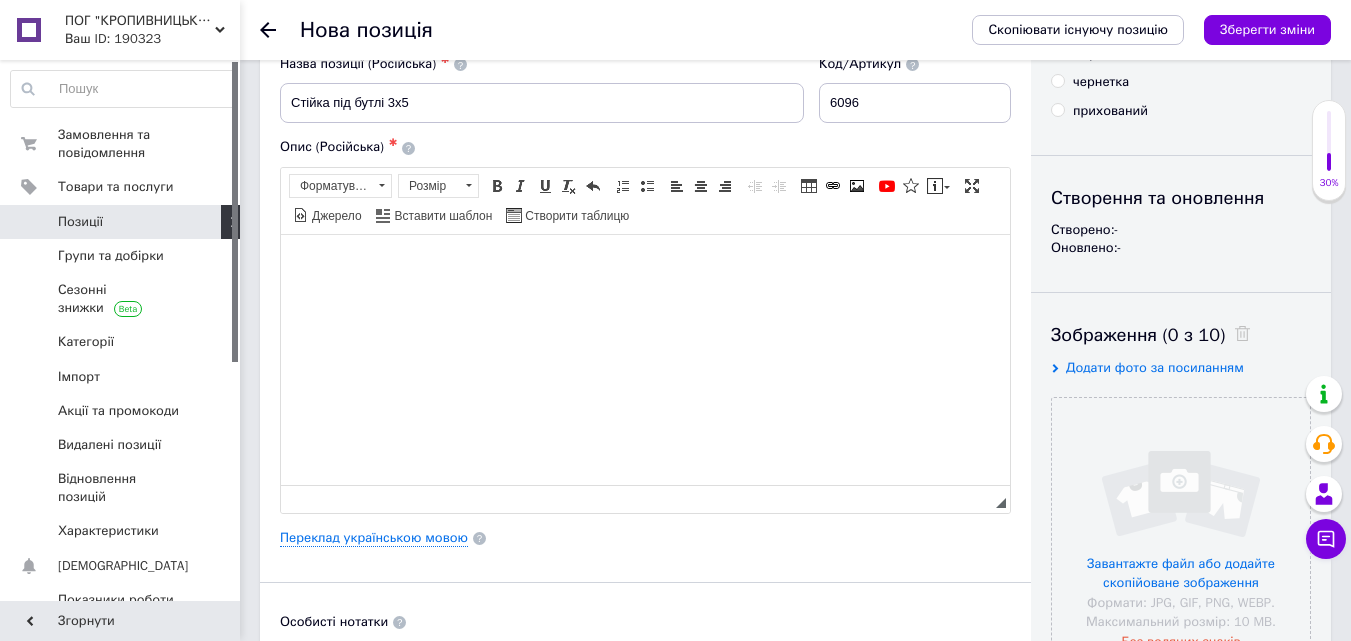 type 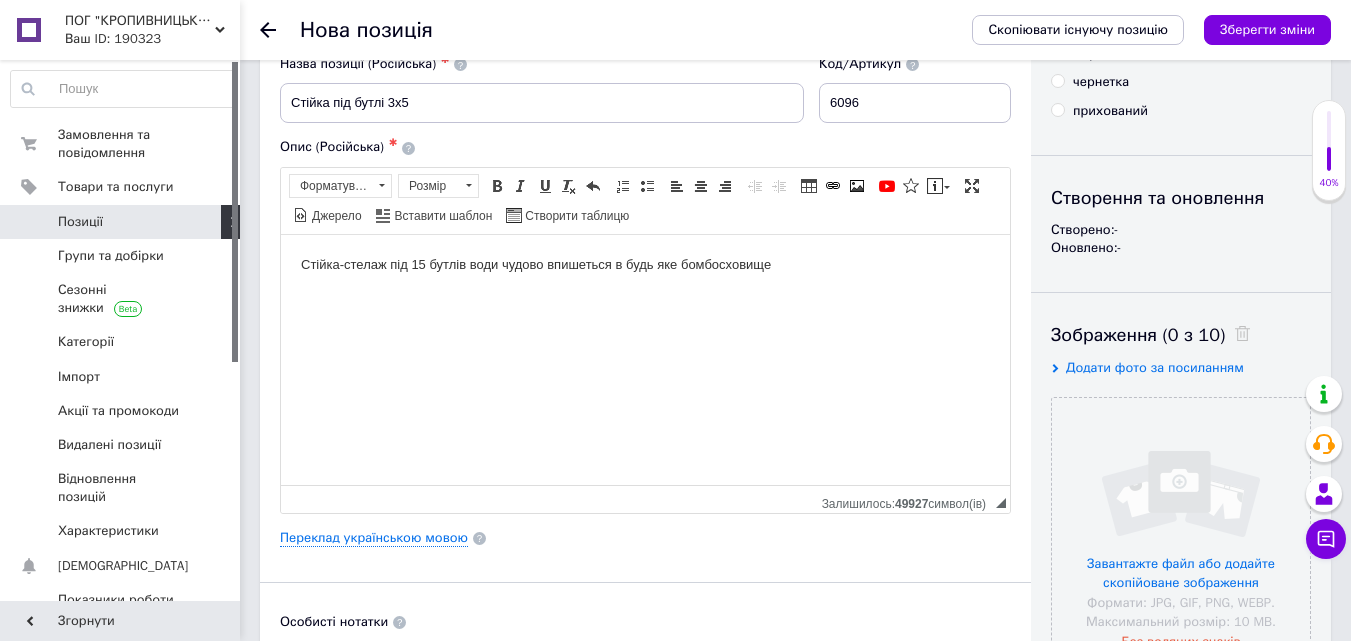 click on "Стійка-стелаж під 15 бутлів води чудово впишеться в будь яке бомбосховище" at bounding box center (645, 264) 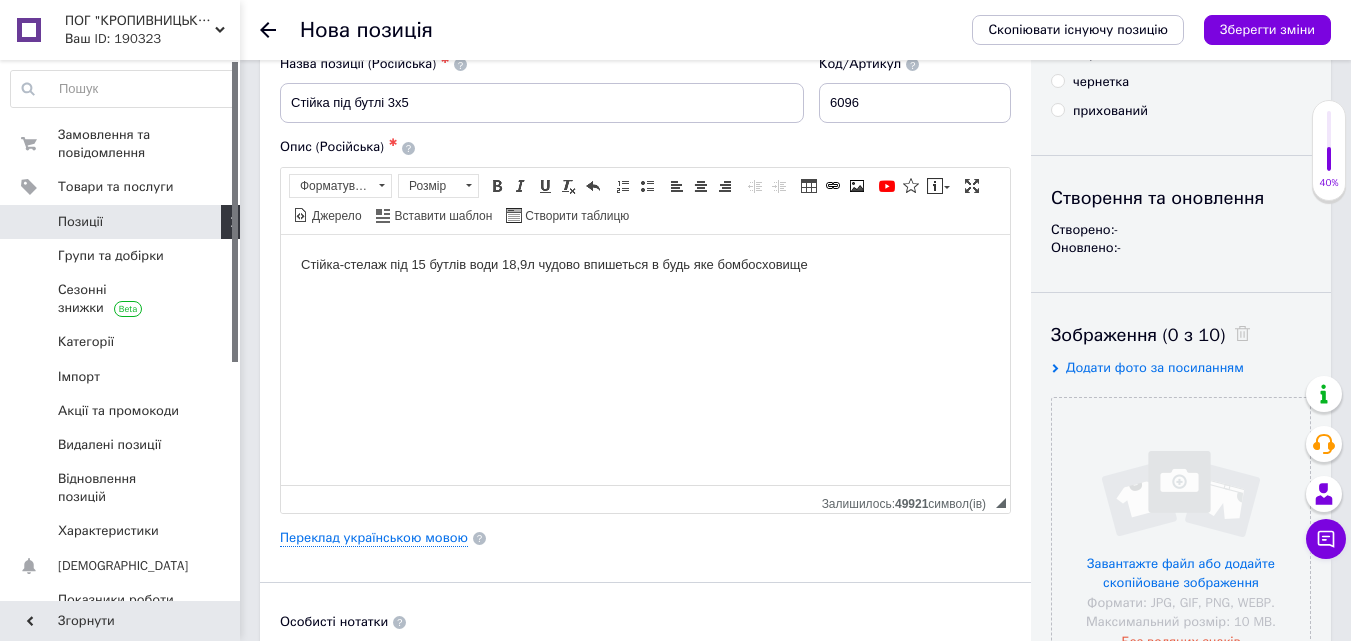 click on "Стійка-стелаж під 15 бутлів води 18,9л чудово впишеться в будь яке бомбосховище" at bounding box center (645, 264) 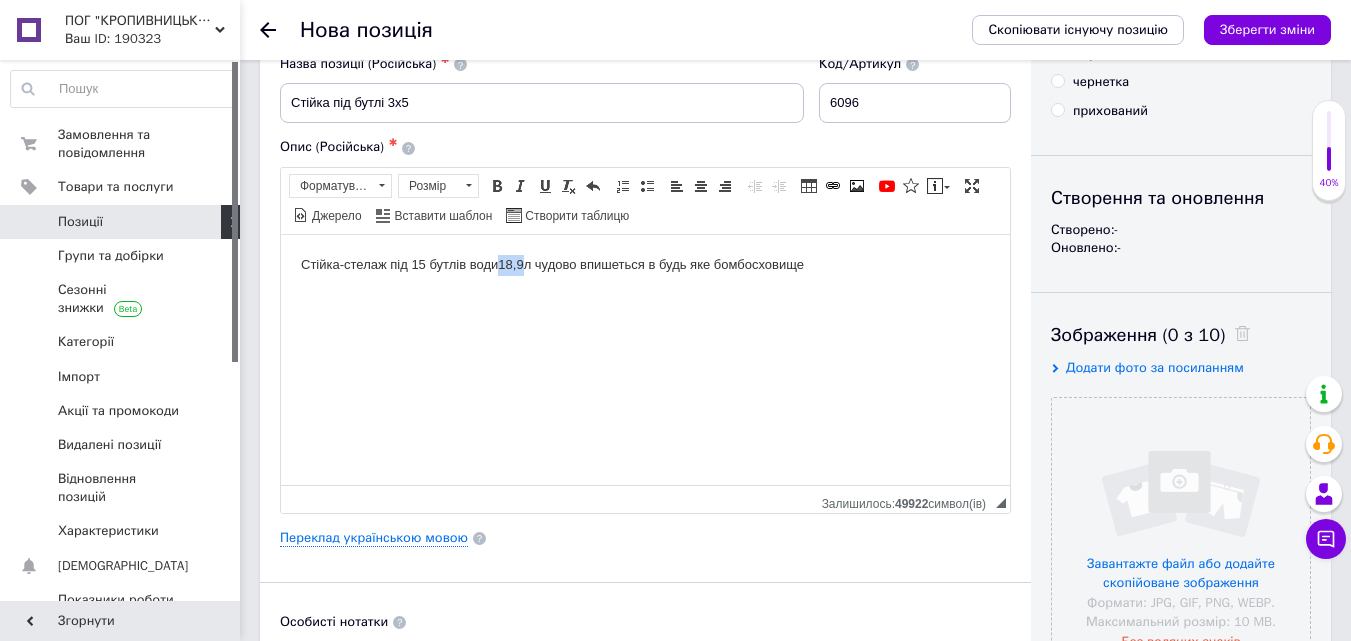 drag, startPoint x: 521, startPoint y: 265, endPoint x: 496, endPoint y: 272, distance: 25.96151 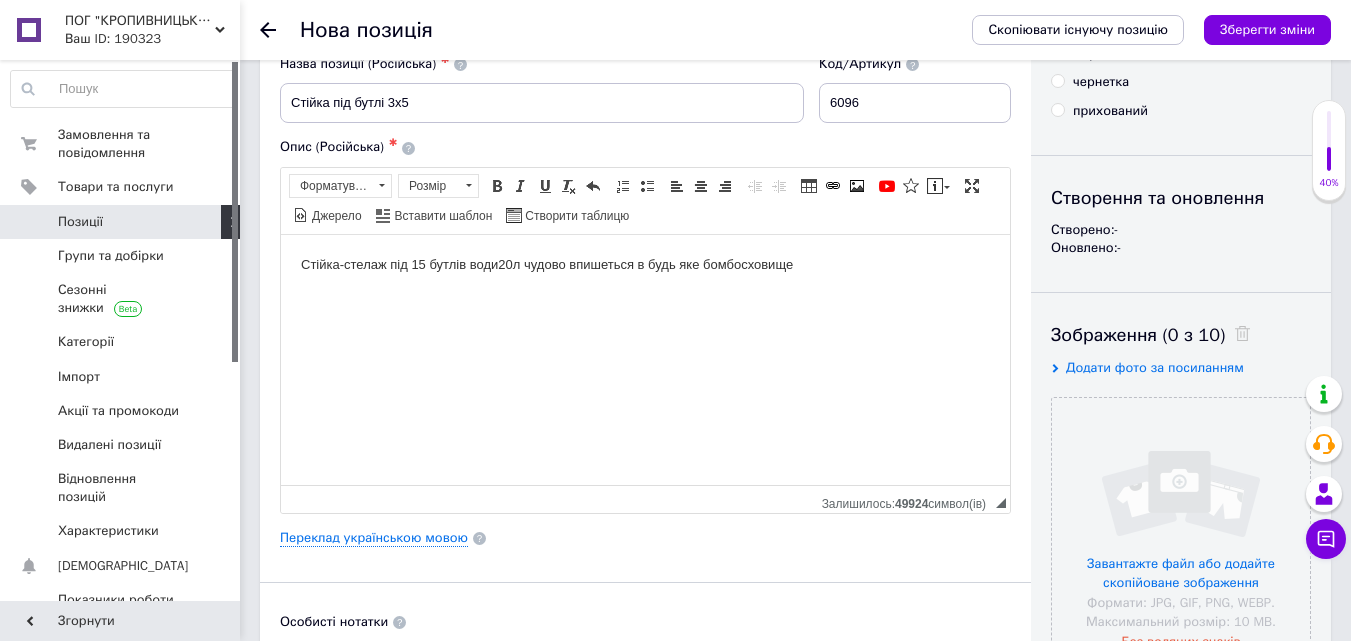click on "Стійка-стелаж під 15 бутлів води20л чудово впишеться в будь яке бомбосховище" at bounding box center [645, 264] 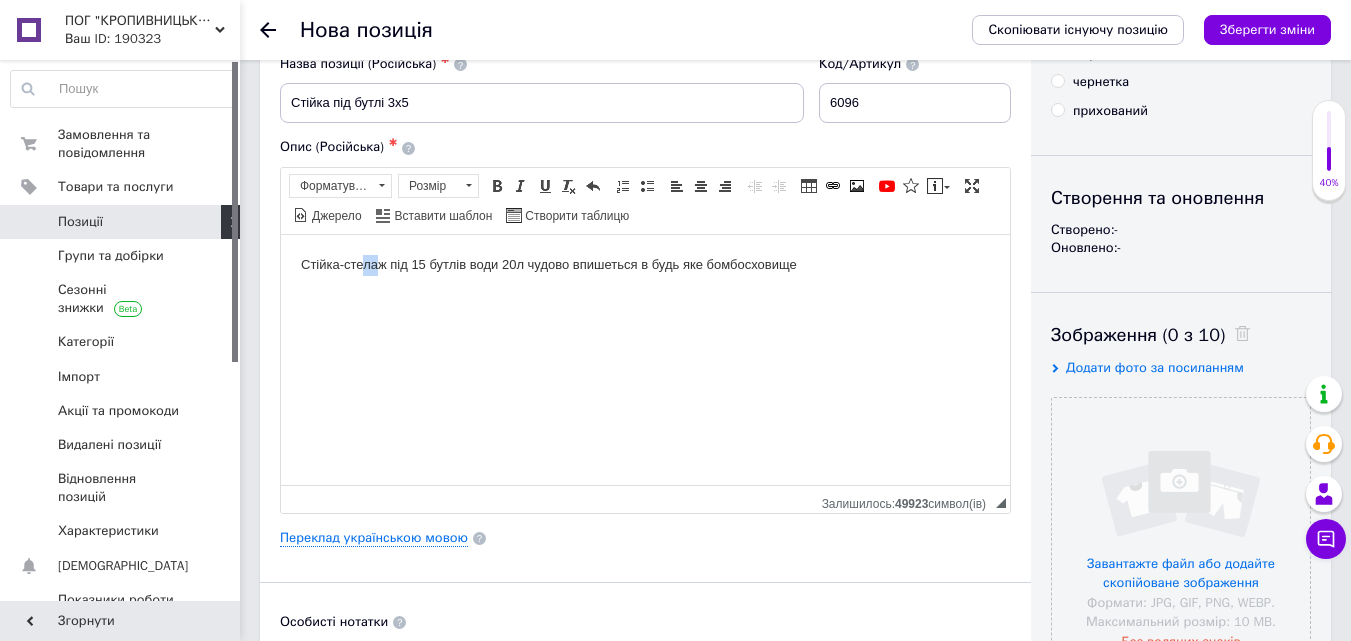 drag, startPoint x: 382, startPoint y: 264, endPoint x: 365, endPoint y: 262, distance: 17.117243 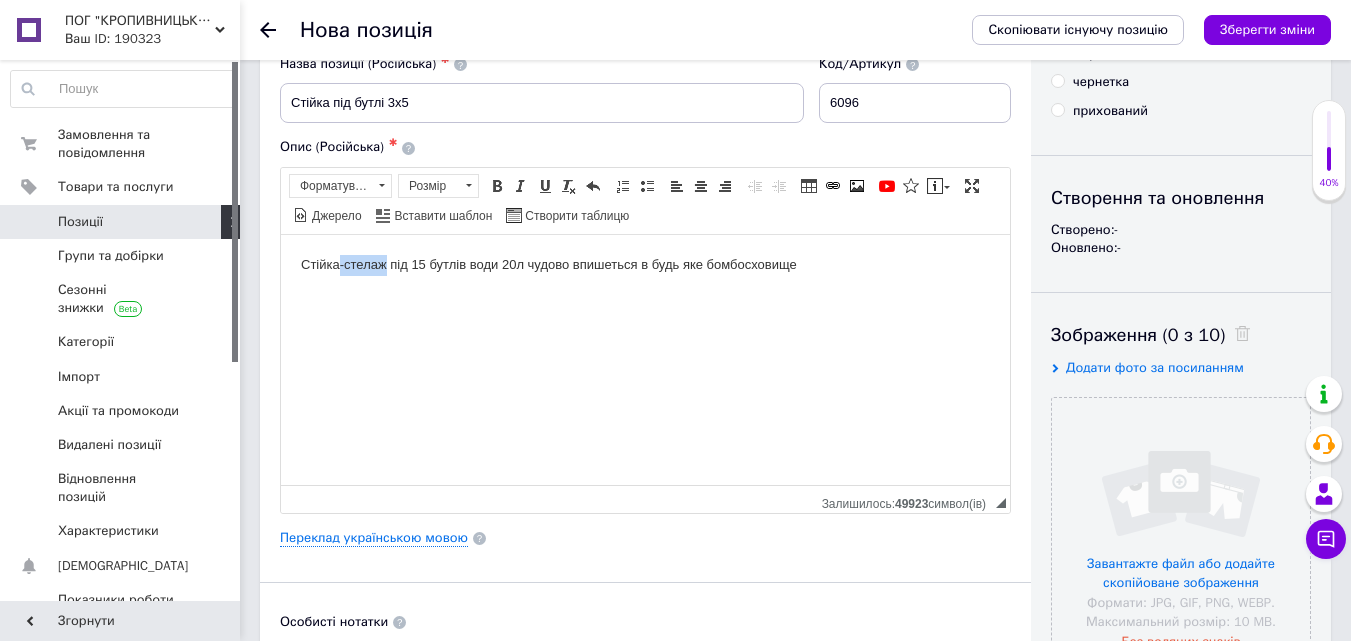 drag, startPoint x: 385, startPoint y: 267, endPoint x: 338, endPoint y: 271, distance: 47.169907 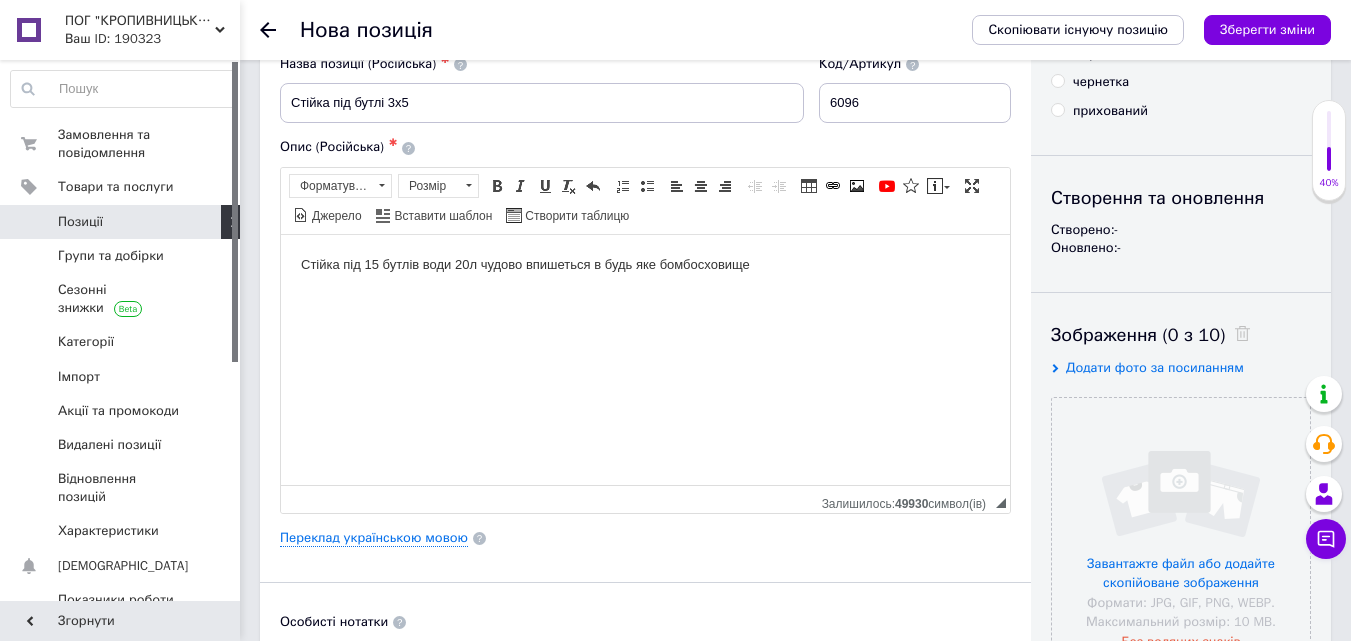 click on "Стійка під 15 бутлів води 20л чудово впишеться в будь яке бомбосховище" at bounding box center (645, 264) 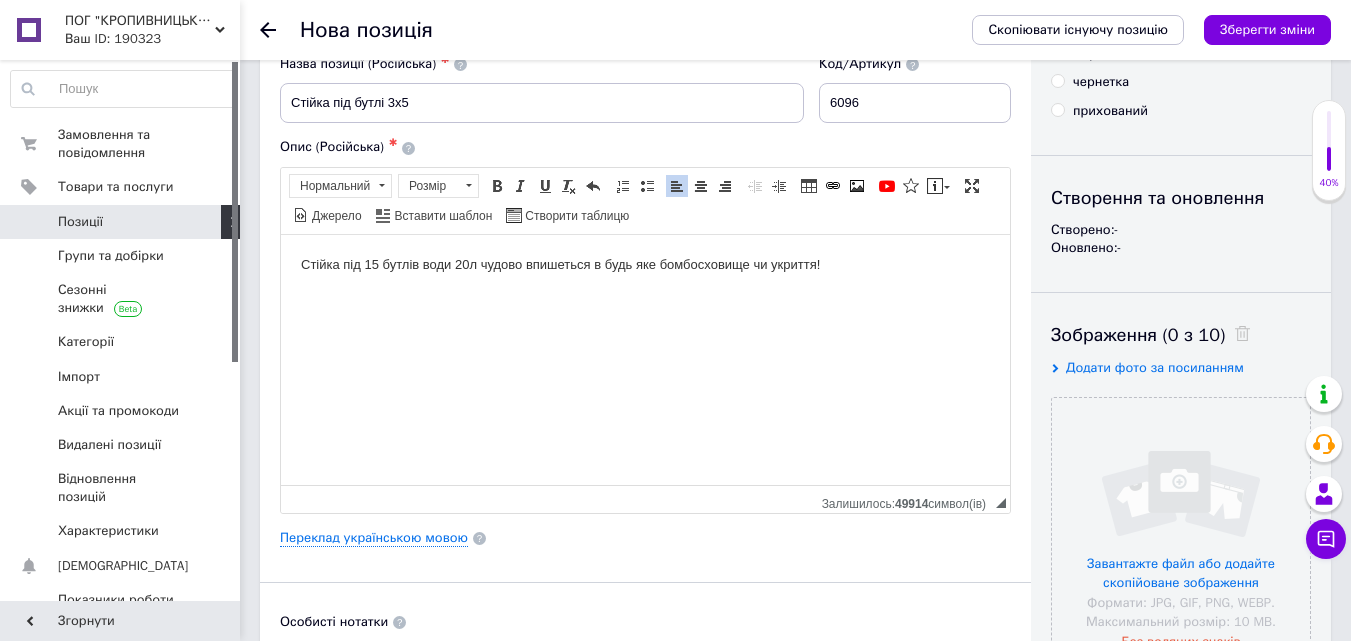 click on "Стійка під 15 бутлів води 20л чудово впишеться в будь яке бомбосховище чи укриття!" at bounding box center (645, 264) 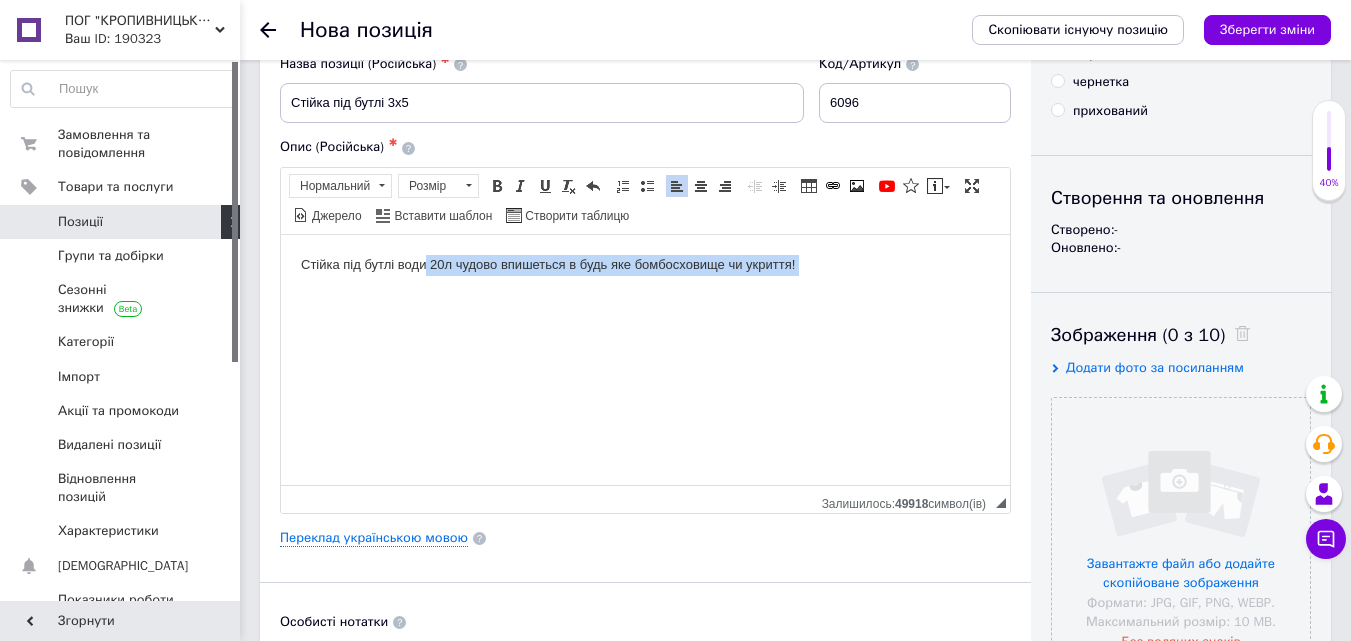 drag, startPoint x: 425, startPoint y: 266, endPoint x: 399, endPoint y: 276, distance: 27.856777 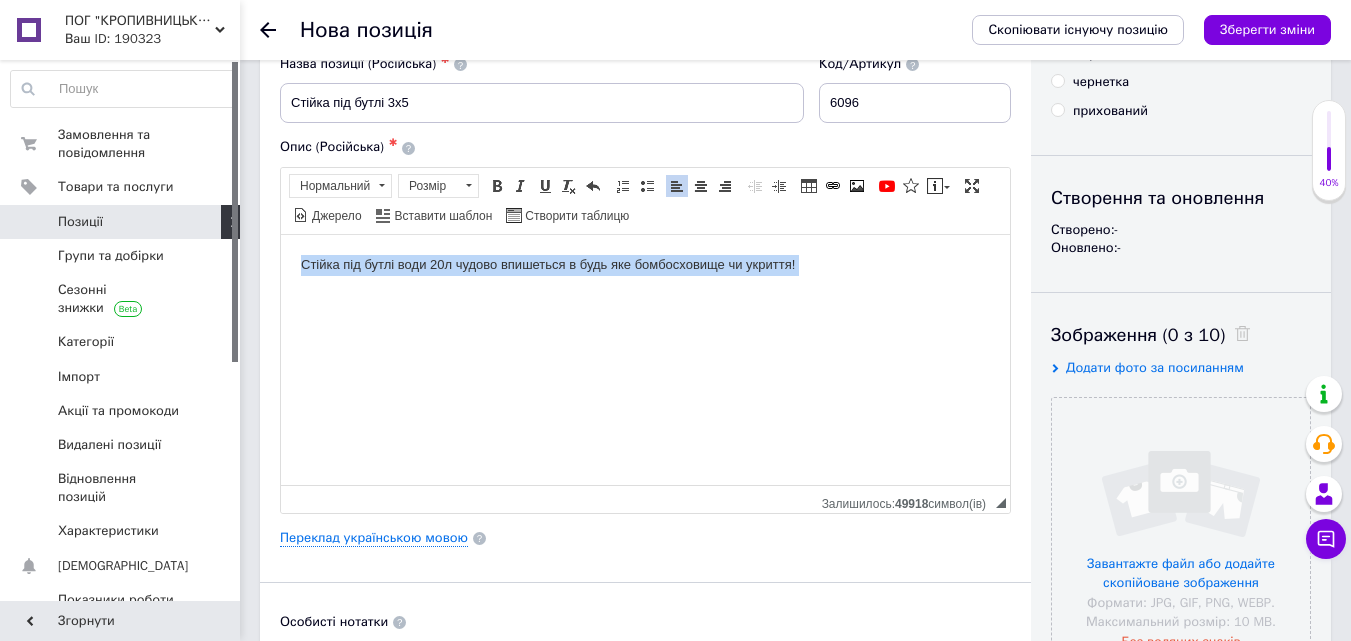 click on "Стійка під бутлі води 20л чудово впишеться в будь яке бомбосховище чи укриття!" at bounding box center (645, 281) 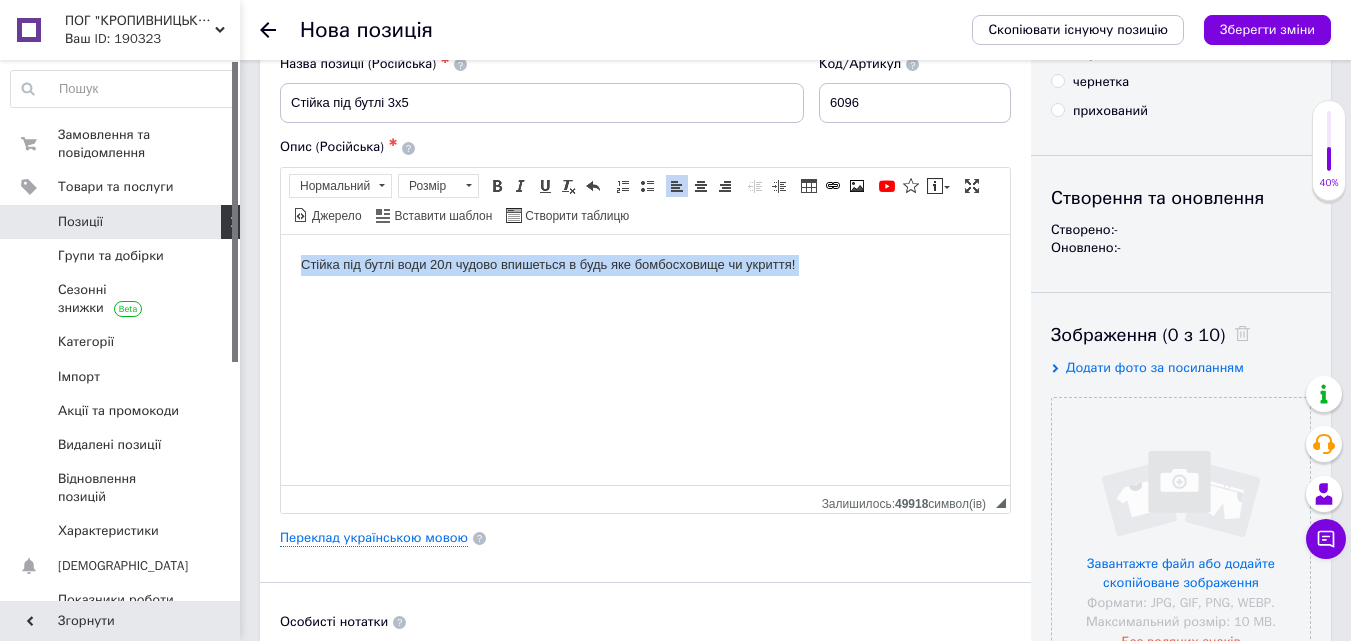 click on "Стійка під бутлі води 20л чудово впишеться в будь яке бомбосховище чи укриття!" at bounding box center [645, 281] 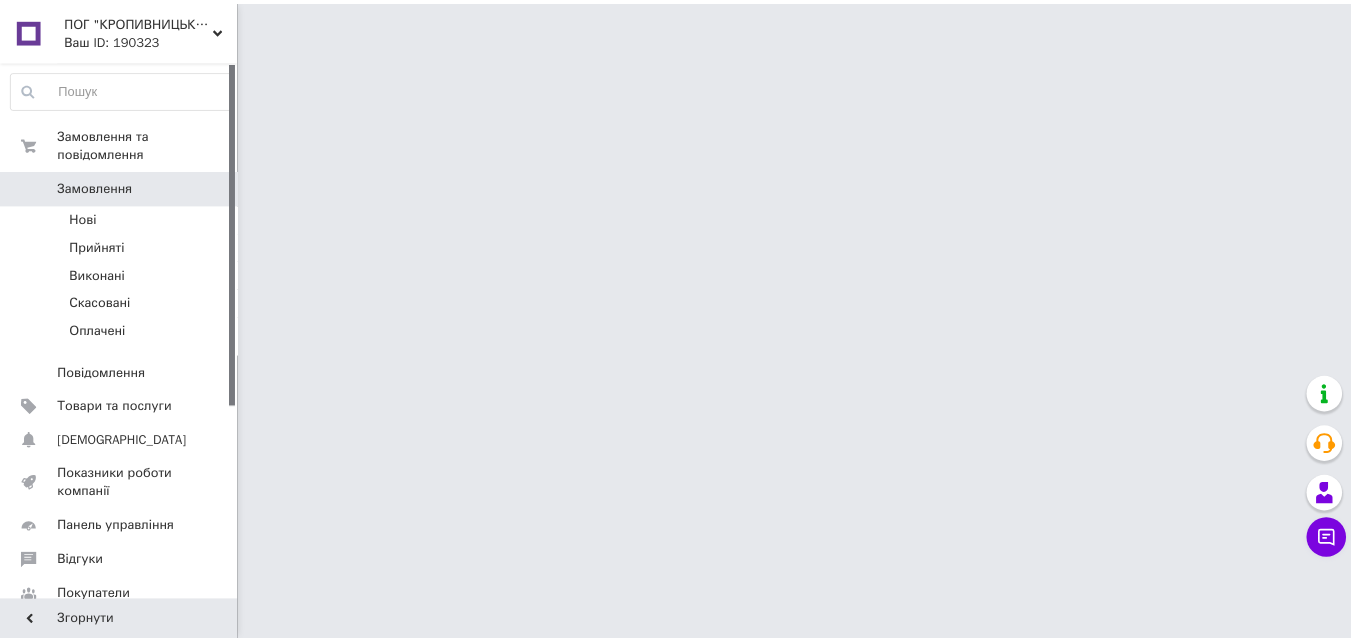 scroll, scrollTop: 0, scrollLeft: 0, axis: both 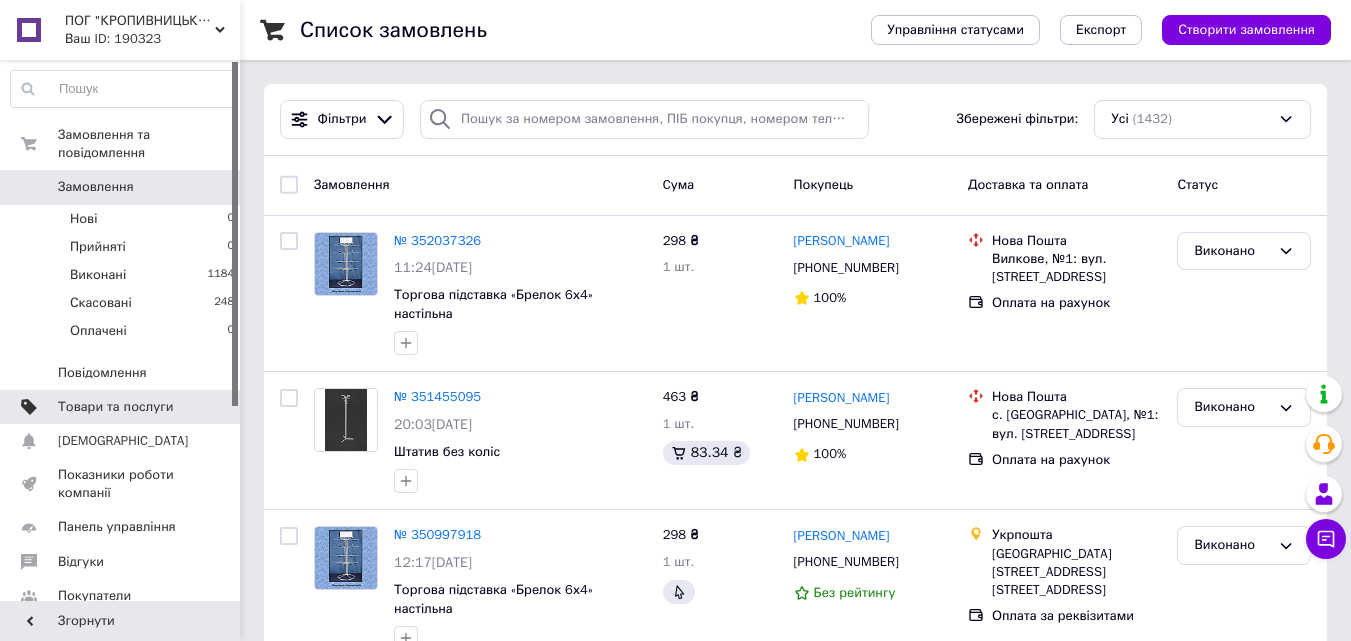click on "Товари та послуги" at bounding box center [115, 407] 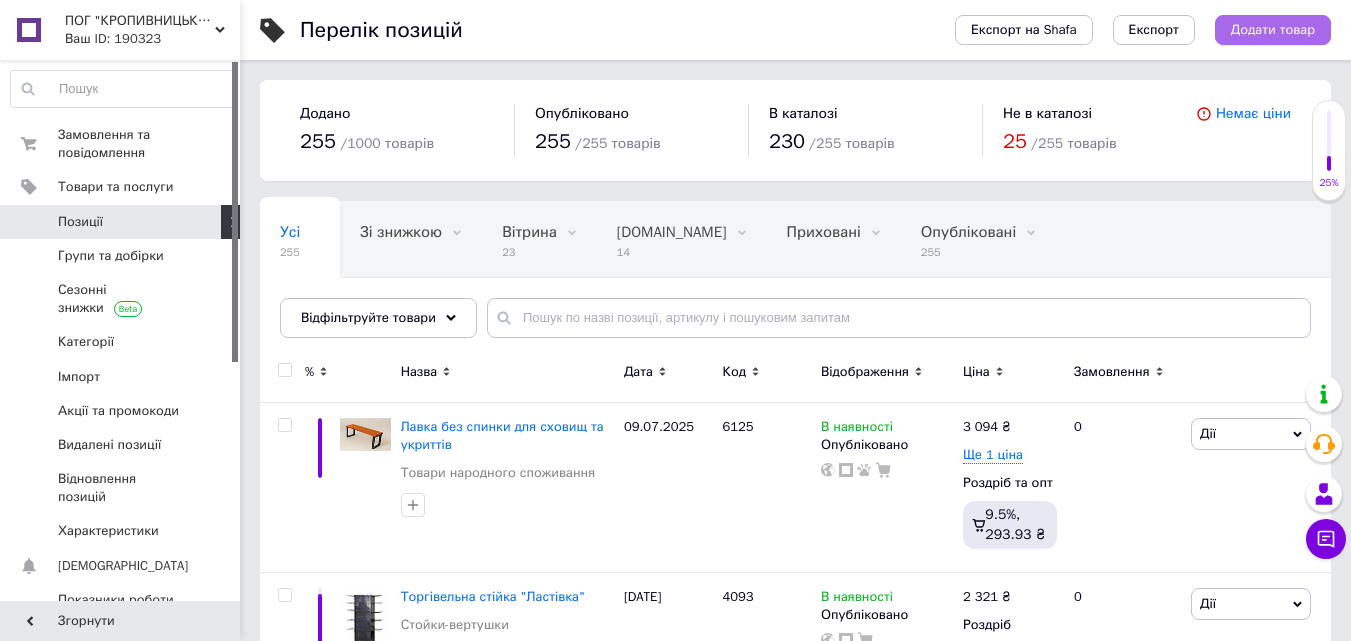 click on "Додати товар" at bounding box center [1273, 30] 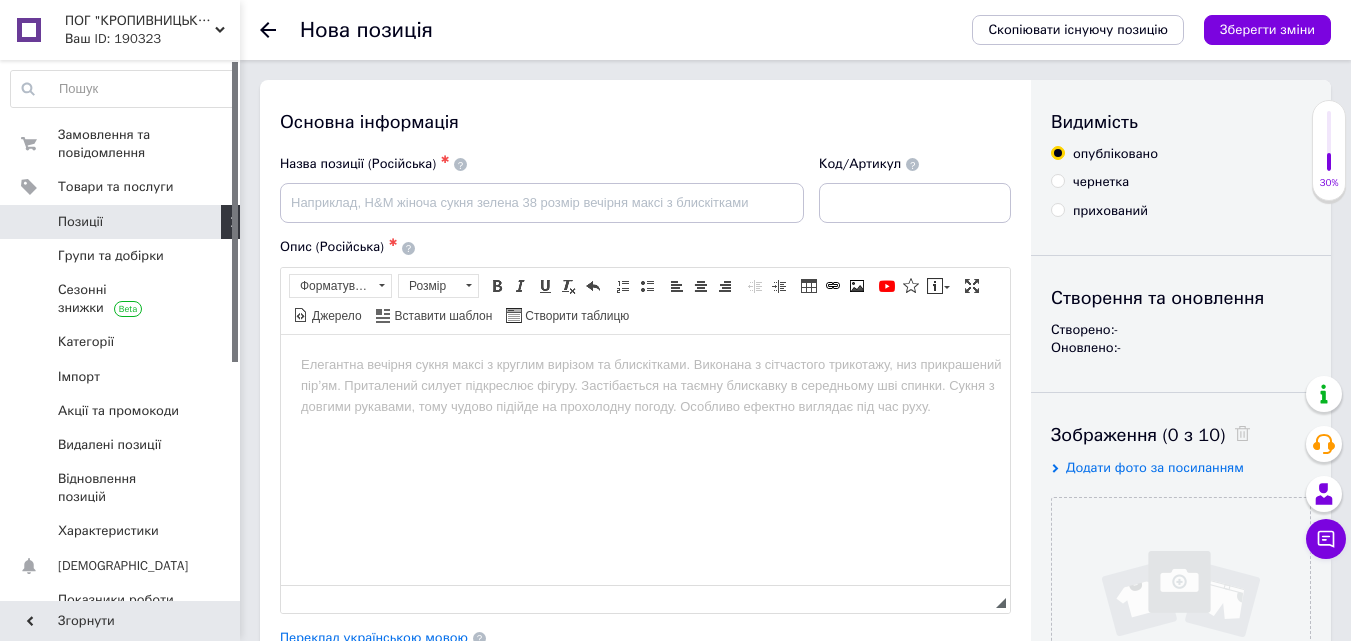 scroll, scrollTop: 0, scrollLeft: 0, axis: both 